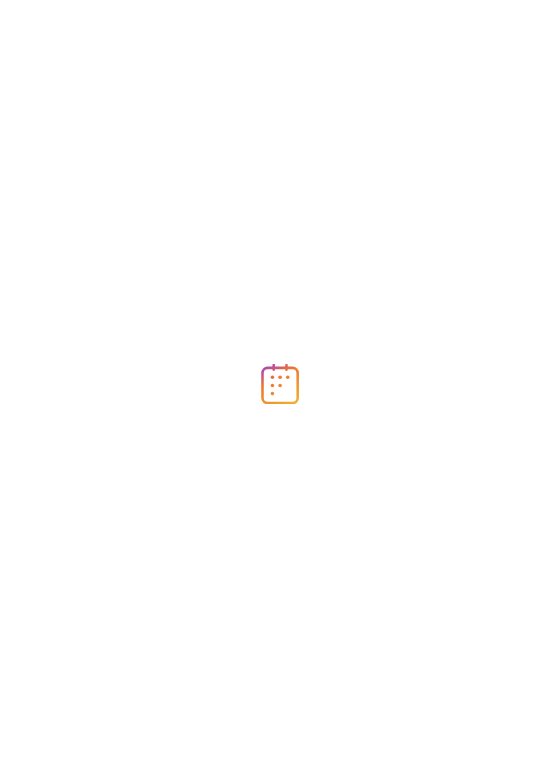 scroll, scrollTop: 0, scrollLeft: 0, axis: both 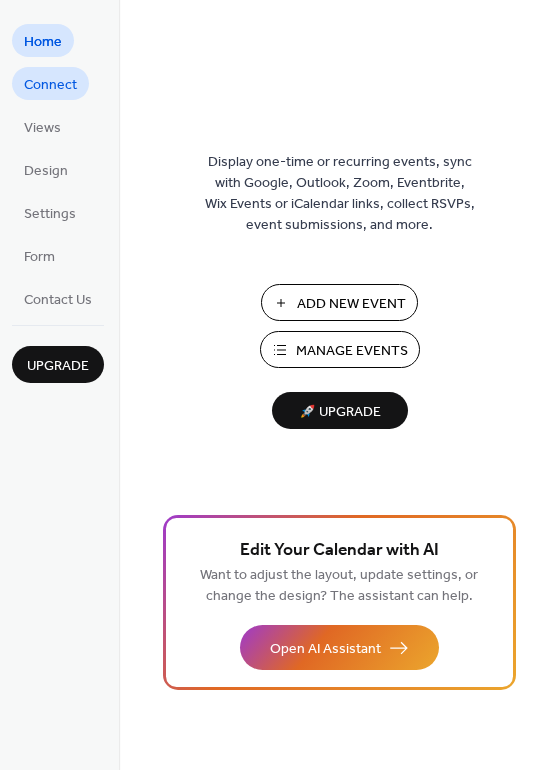 click on "Connect" at bounding box center [50, 85] 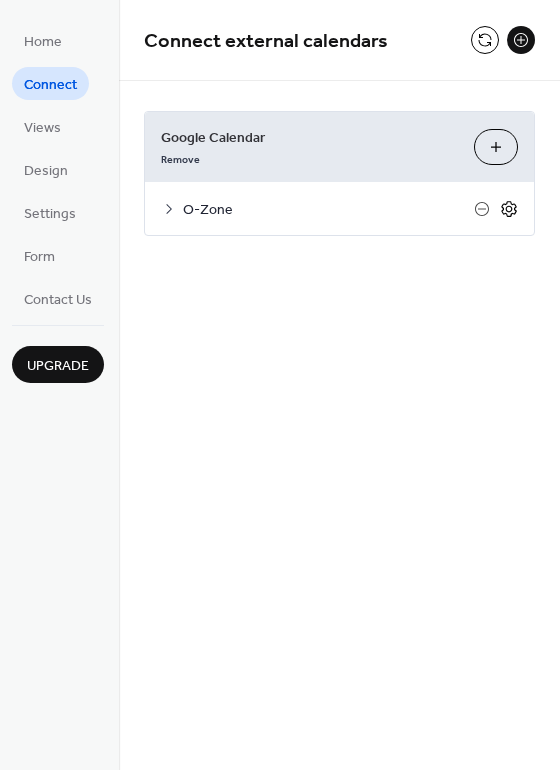 click 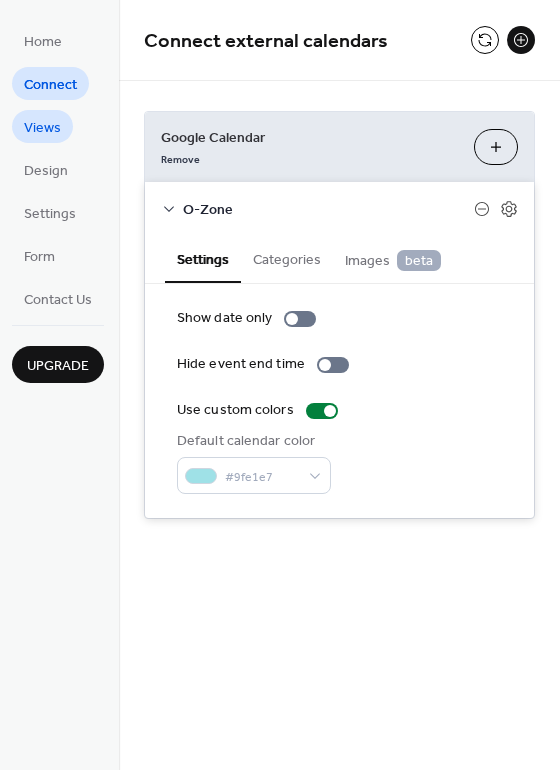 click on "Views" at bounding box center (42, 128) 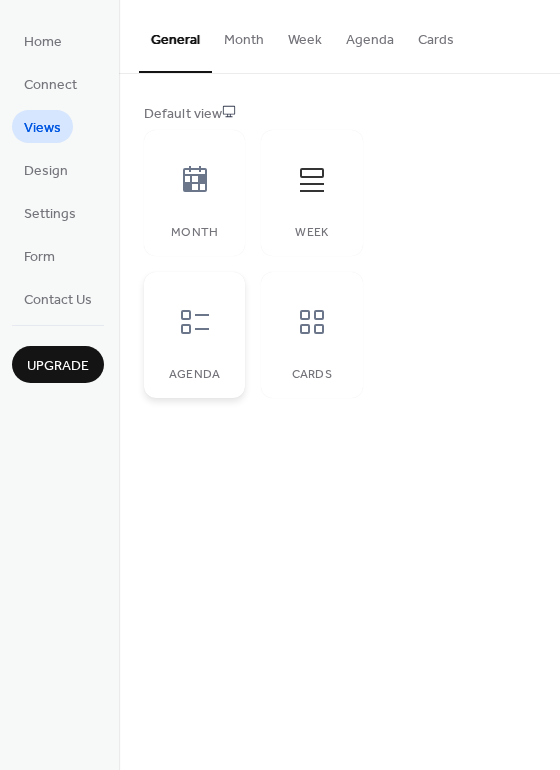 click 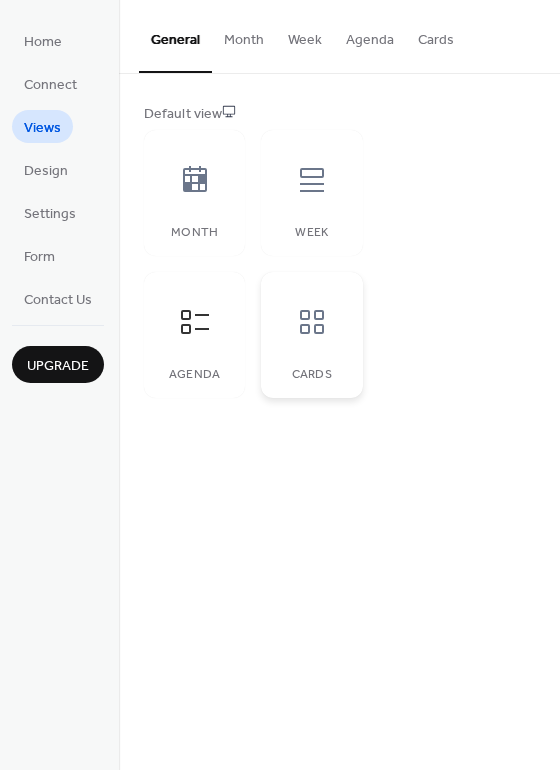 click 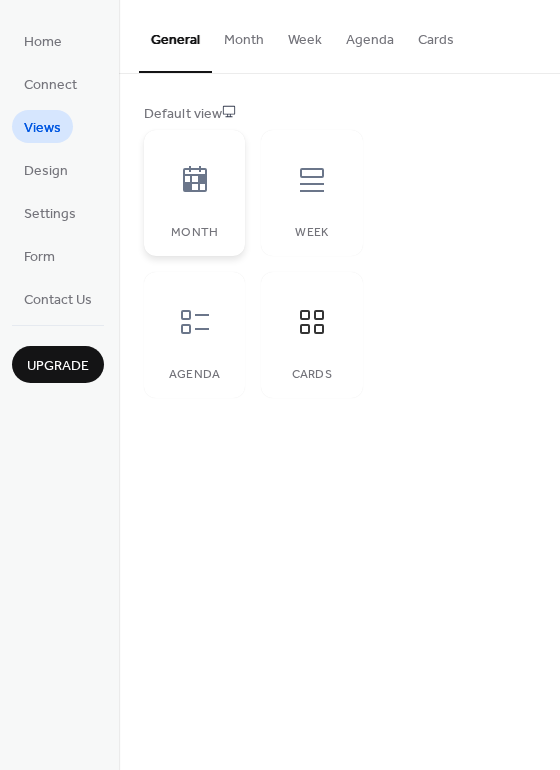 click 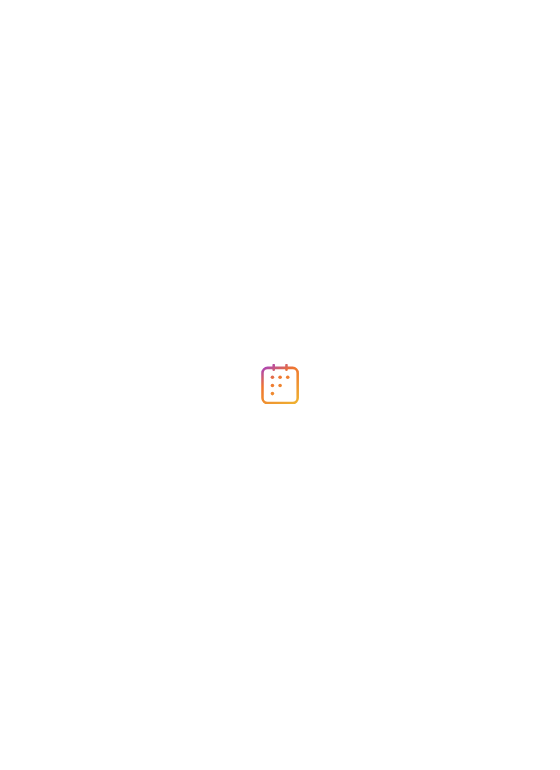 scroll, scrollTop: 0, scrollLeft: 0, axis: both 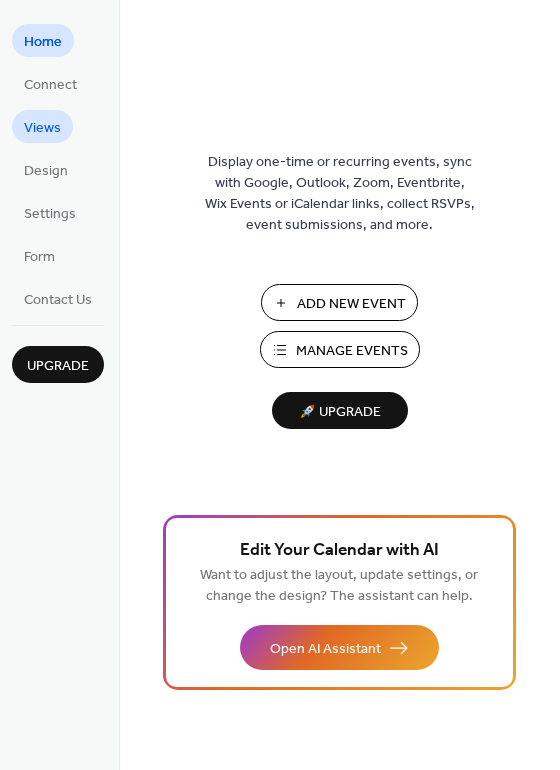 click on "Views" at bounding box center [42, 128] 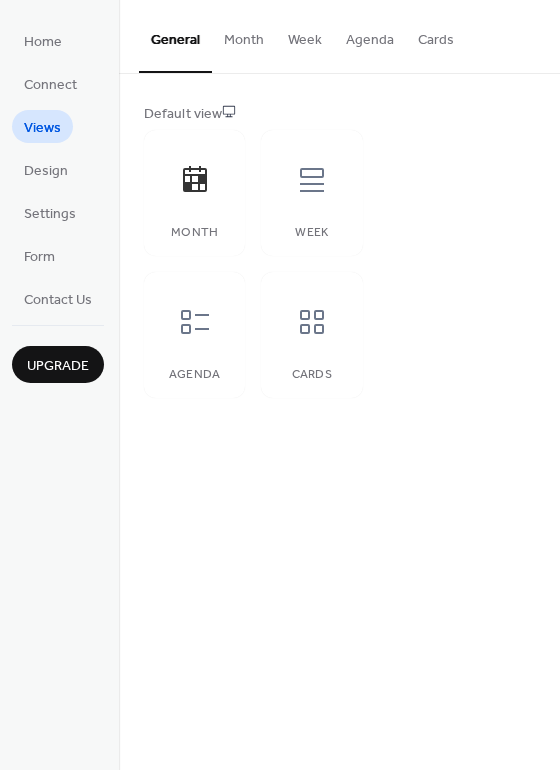 click on "Month" at bounding box center (244, 35) 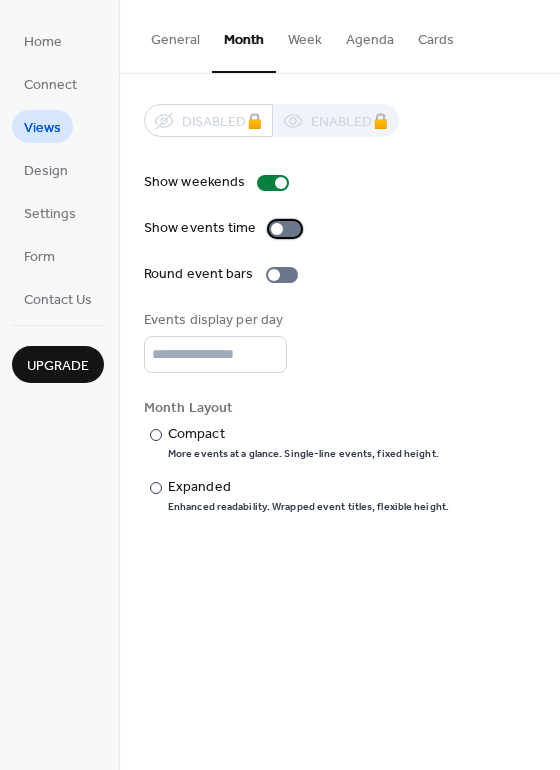 click at bounding box center (285, 229) 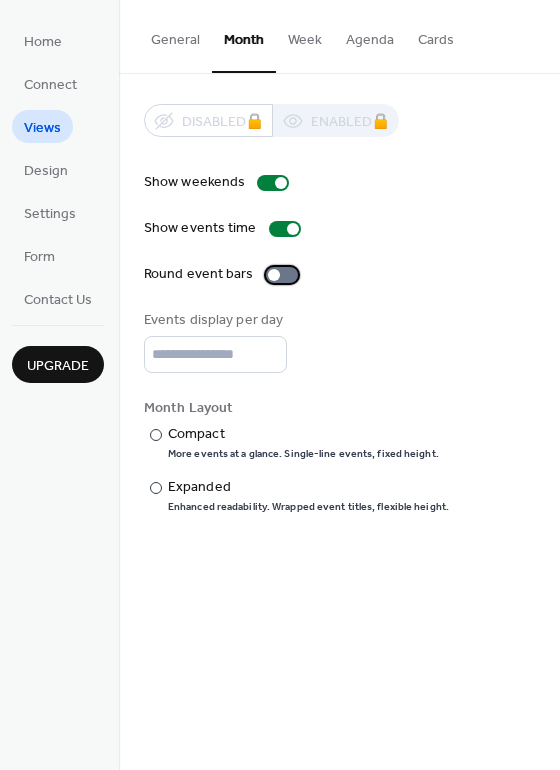 click at bounding box center (274, 275) 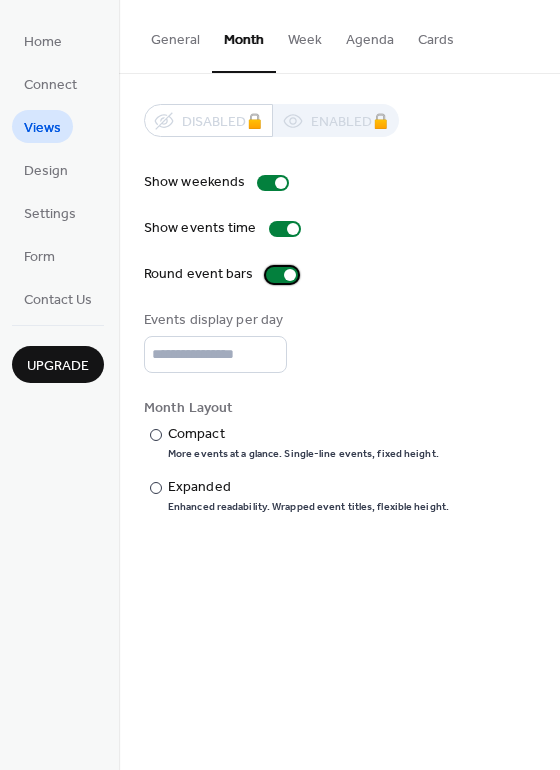 click at bounding box center [282, 275] 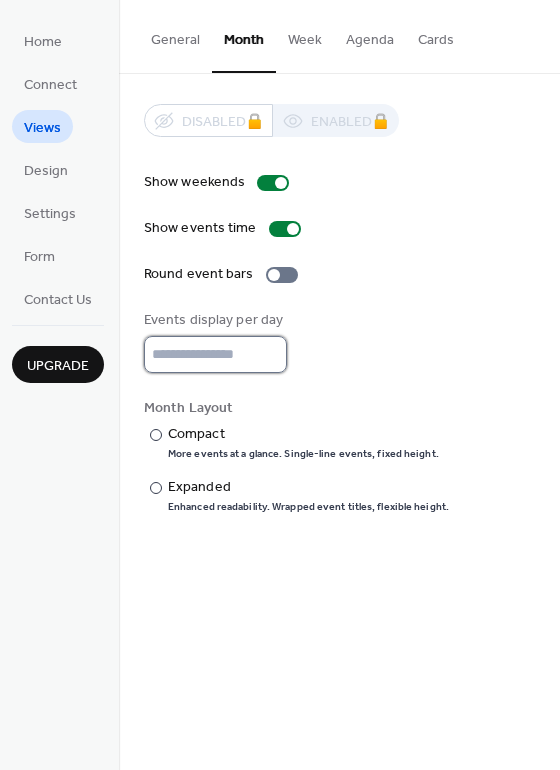 click on "*" at bounding box center (215, 354) 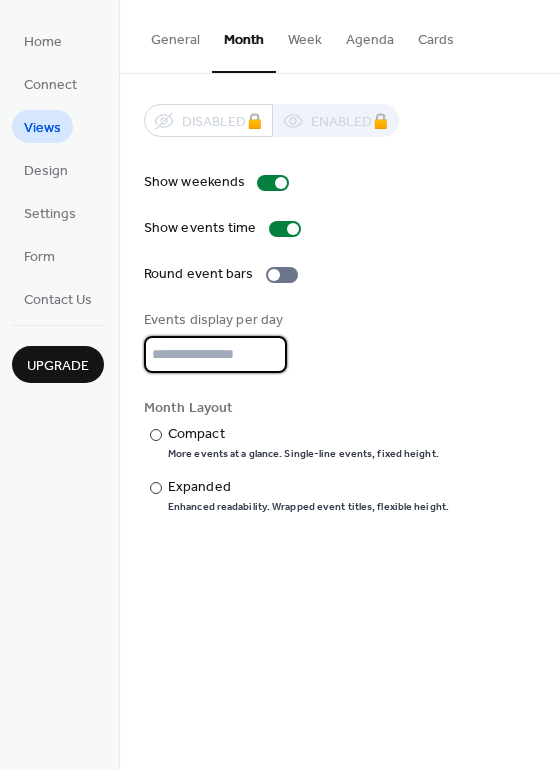 click on "*" at bounding box center (215, 354) 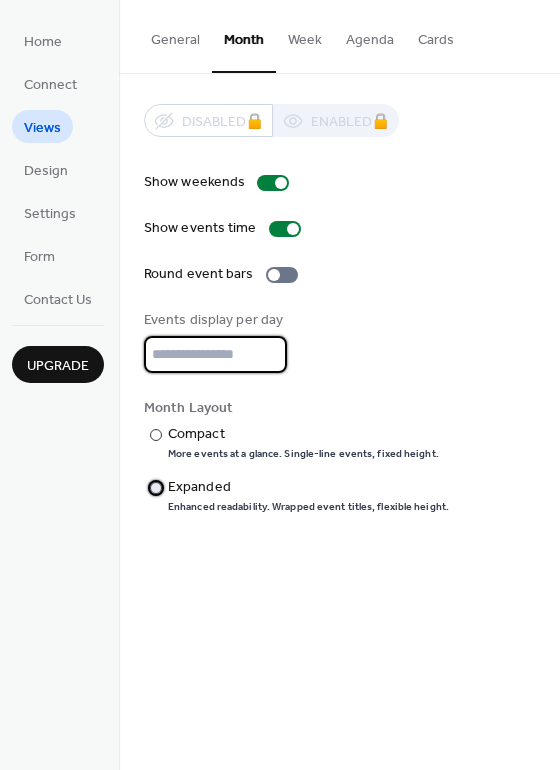 click at bounding box center (156, 488) 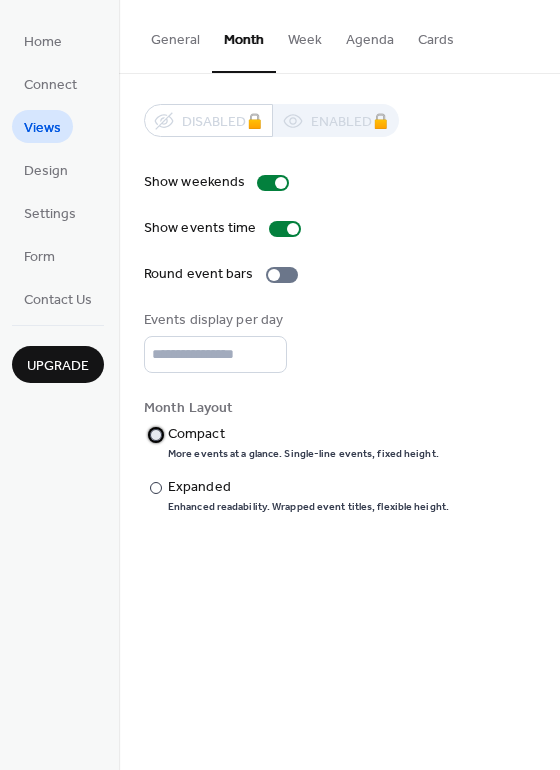 click at bounding box center [156, 435] 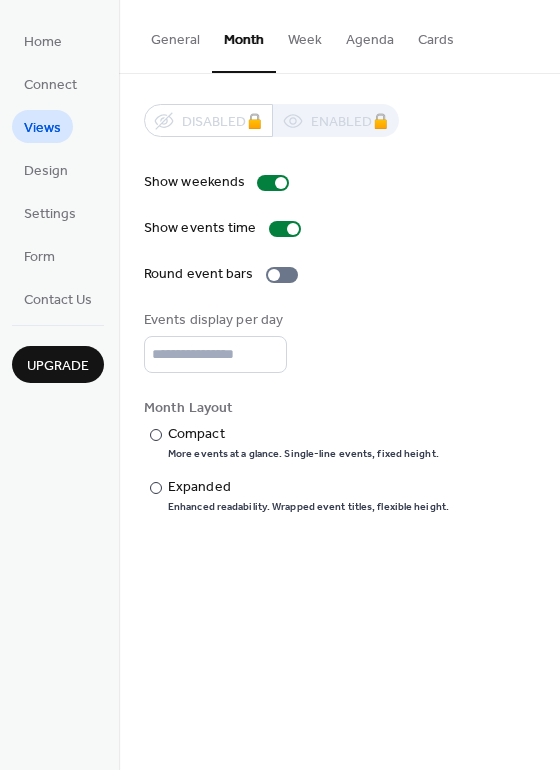click on "Week" at bounding box center (305, 35) 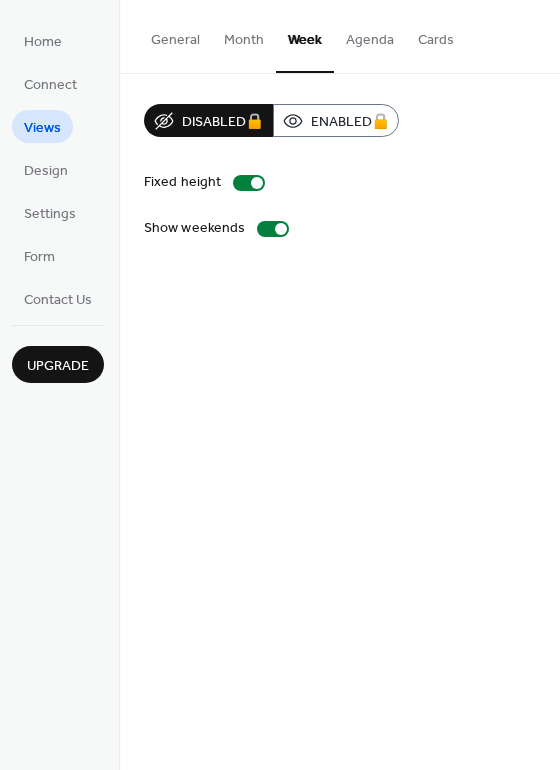 click on "Agenda" at bounding box center (370, 35) 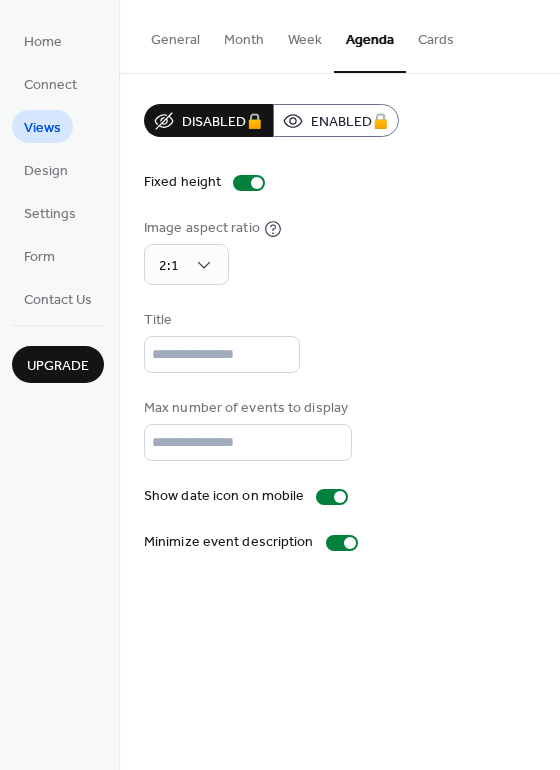 click on "Cards" at bounding box center [436, 35] 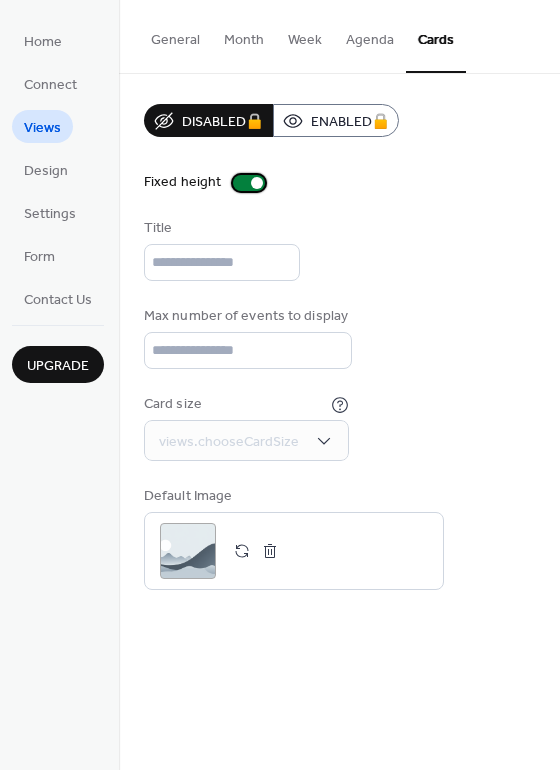 click at bounding box center [257, 183] 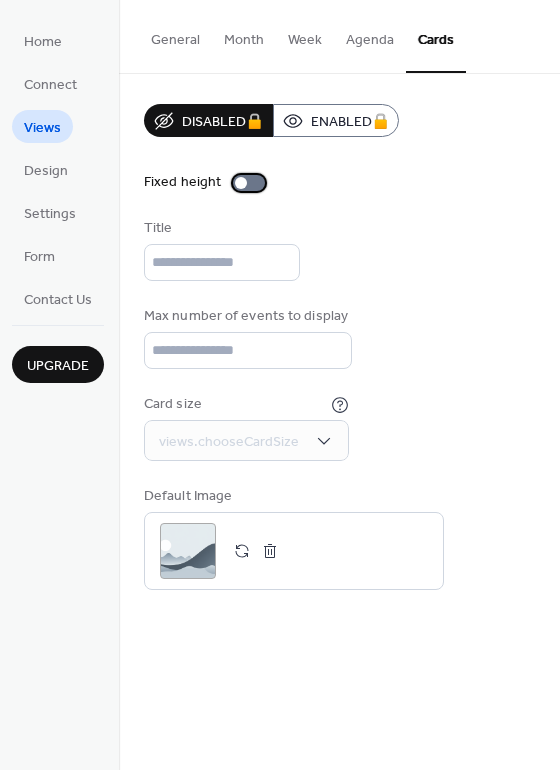 click at bounding box center [241, 183] 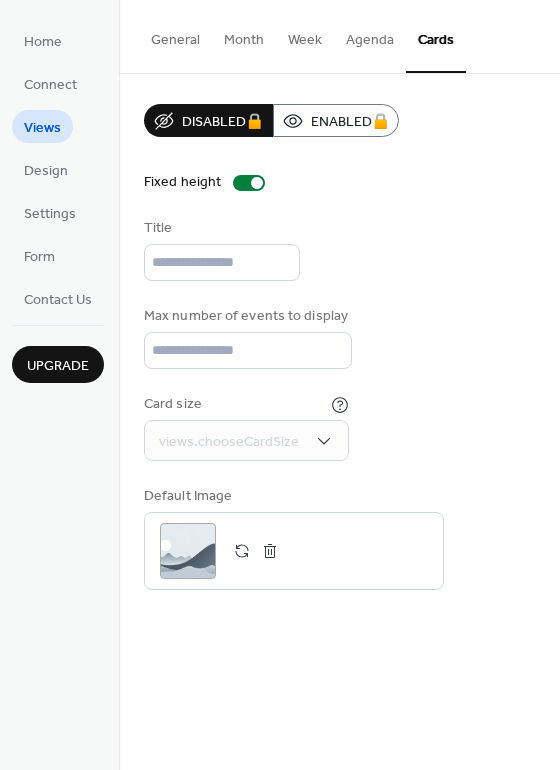 click on "Agenda" at bounding box center (370, 35) 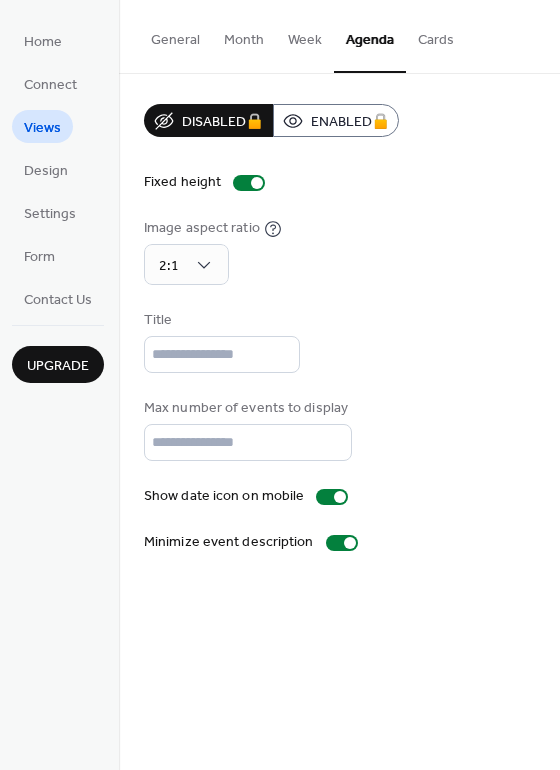 click on "Week" at bounding box center [305, 35] 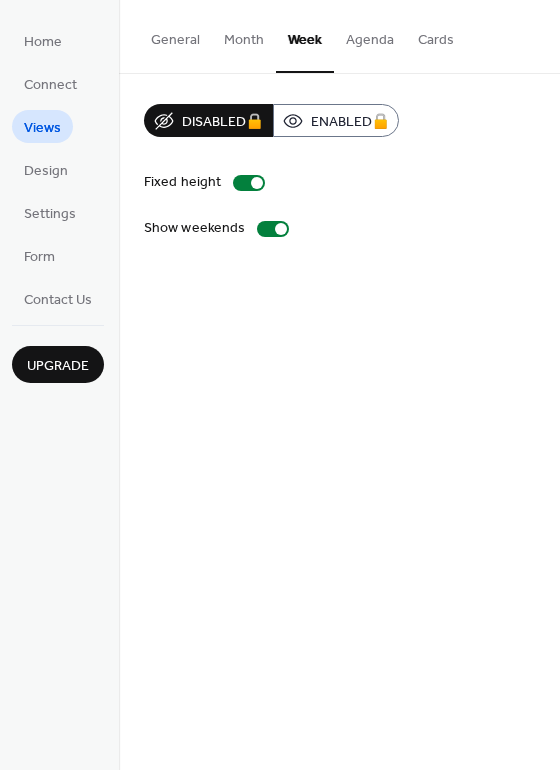 click on "Month" at bounding box center (244, 35) 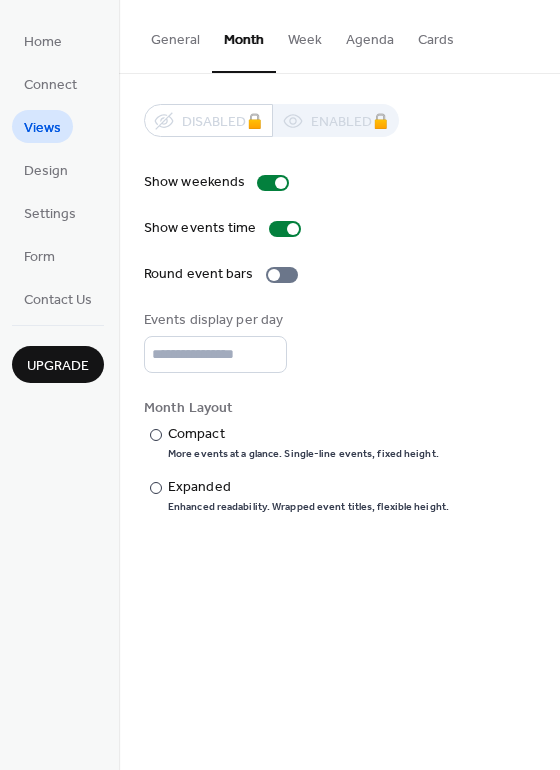 click on "General" at bounding box center [175, 35] 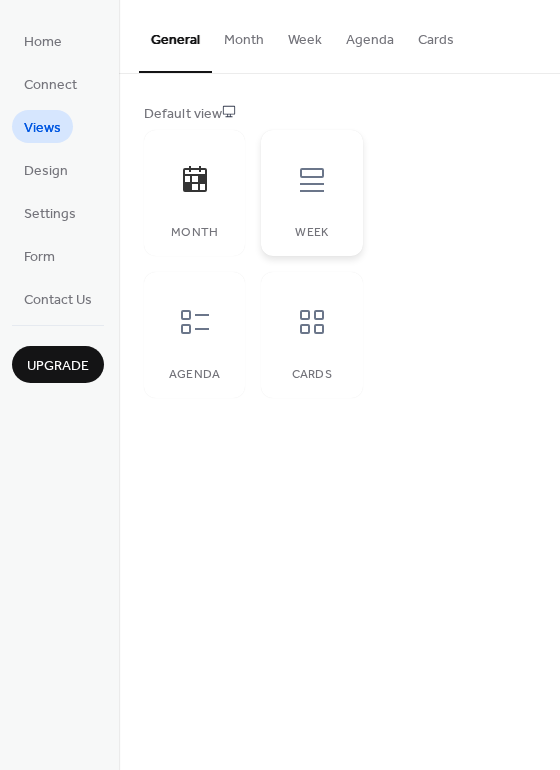 click 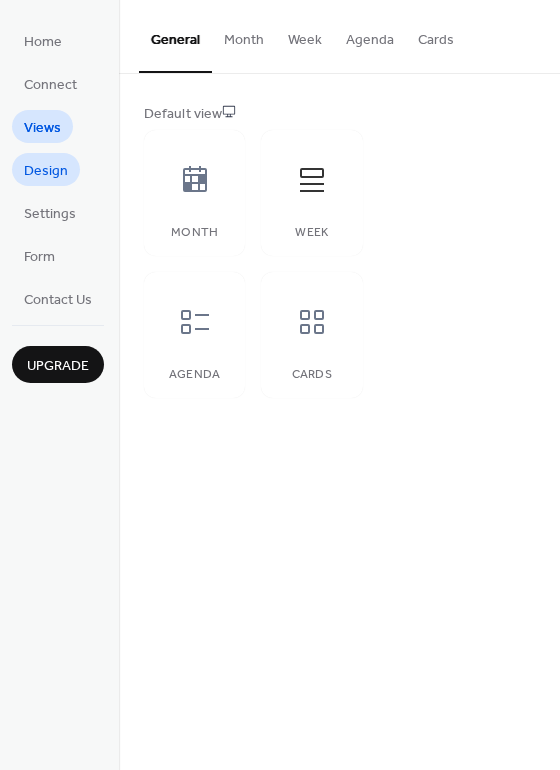 click on "Design" at bounding box center [46, 171] 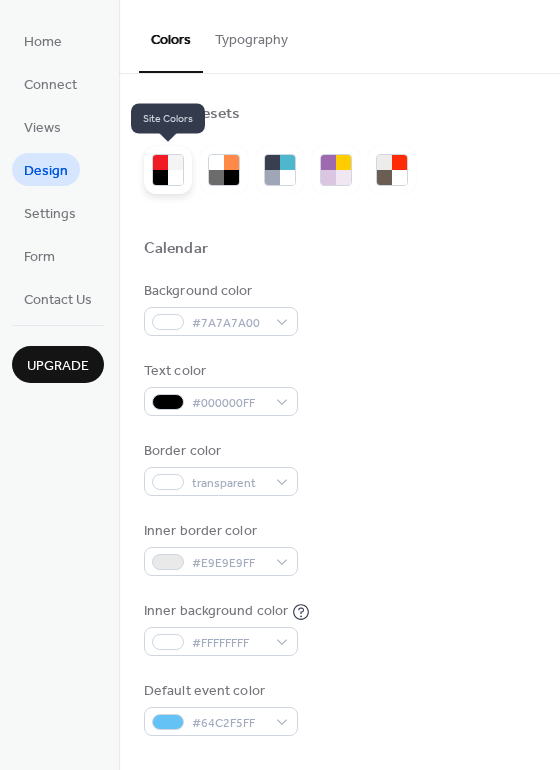 click at bounding box center [175, 162] 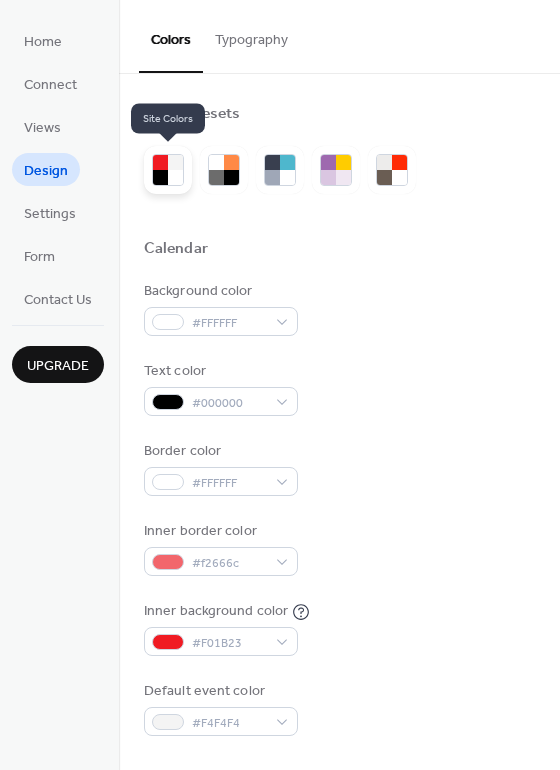 click at bounding box center [175, 162] 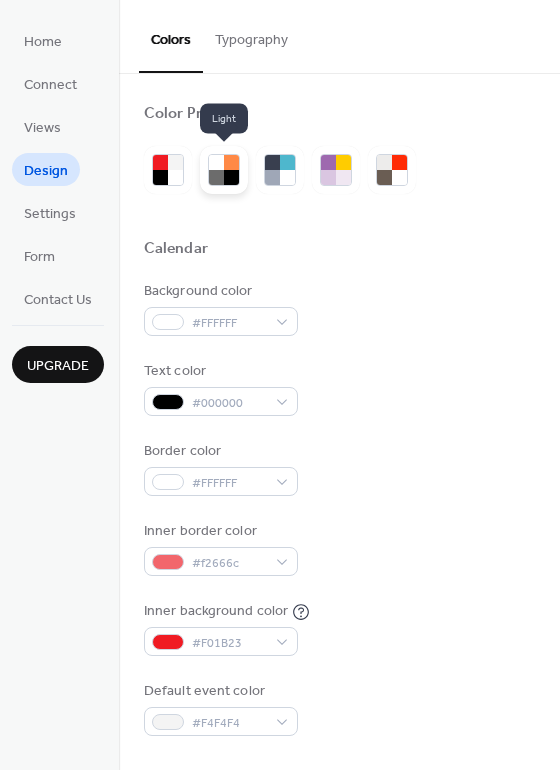 click at bounding box center [231, 162] 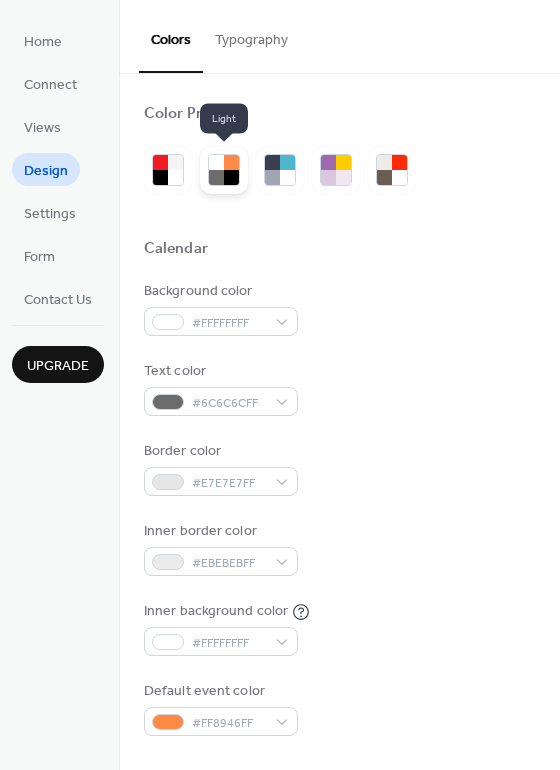 click at bounding box center (231, 177) 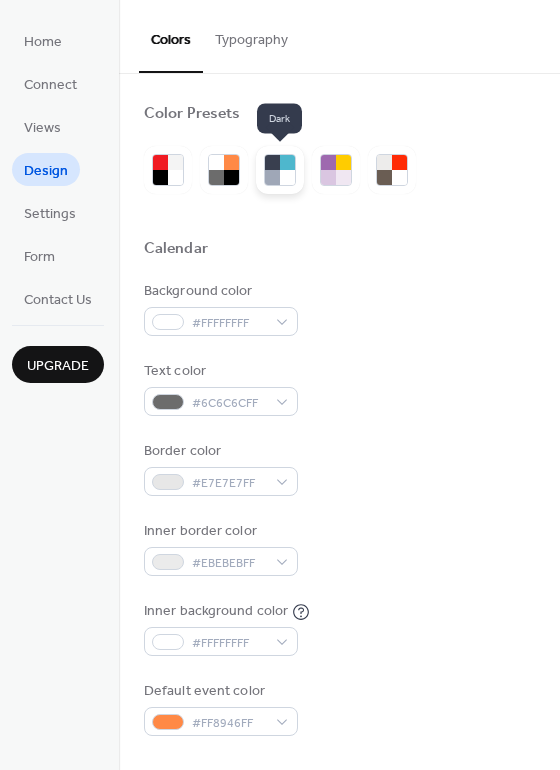 click at bounding box center [272, 177] 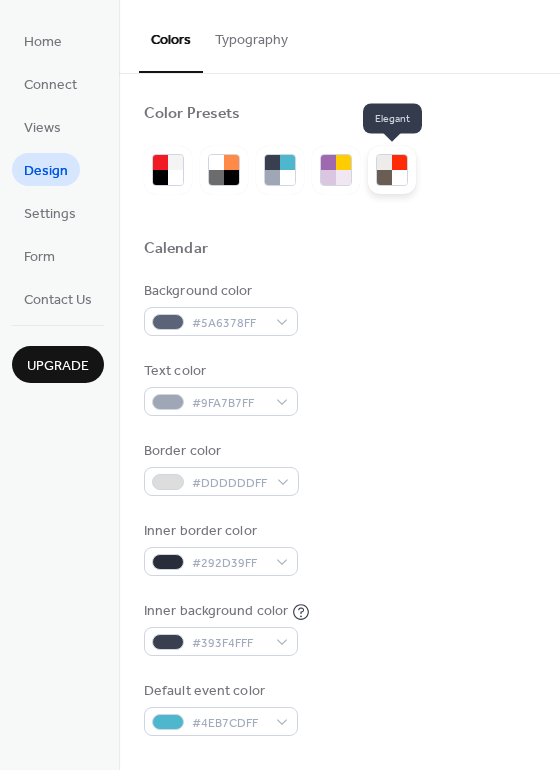 click at bounding box center (392, 170) 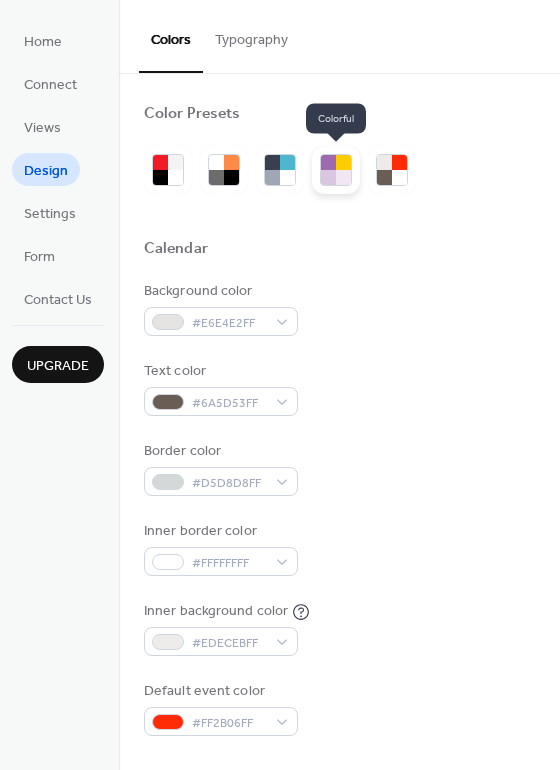 click at bounding box center (343, 177) 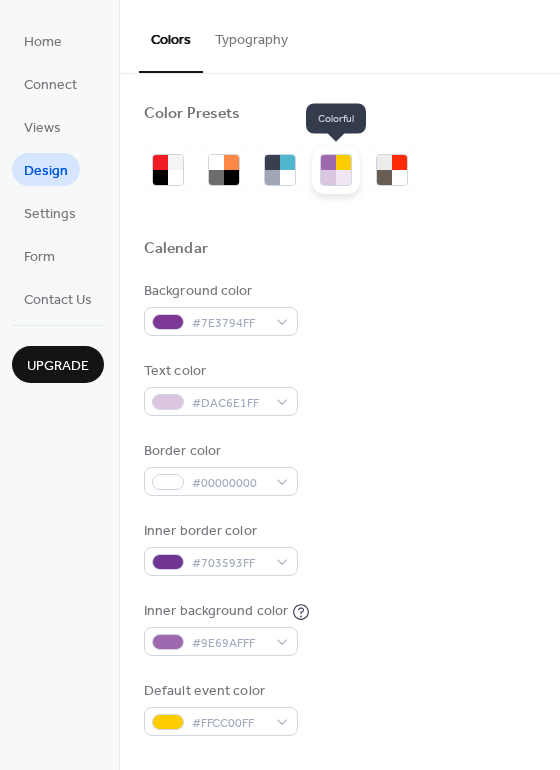 click at bounding box center (343, 177) 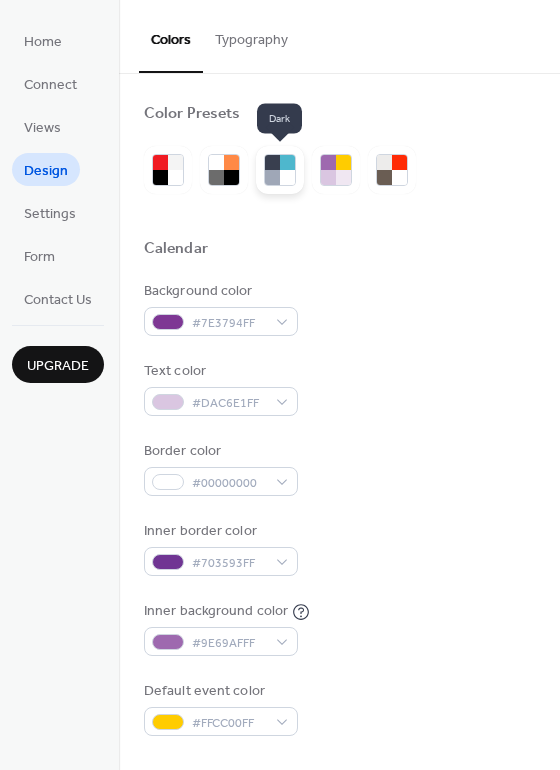 click at bounding box center (272, 177) 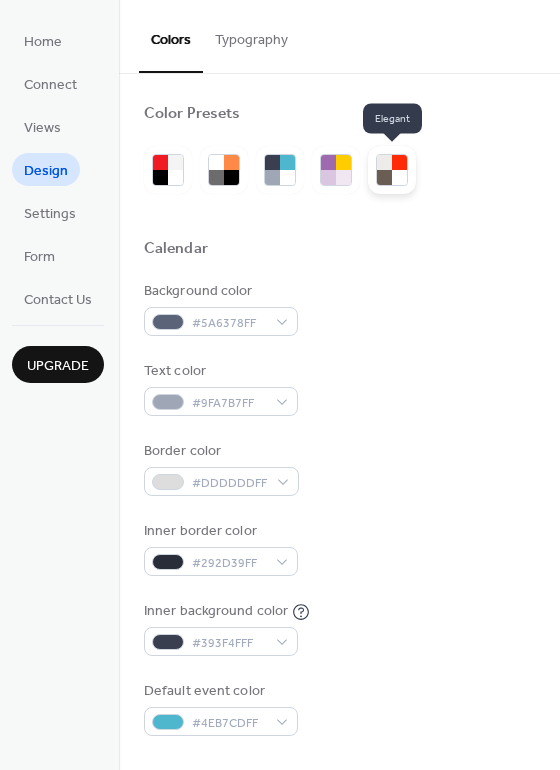 click at bounding box center (392, 170) 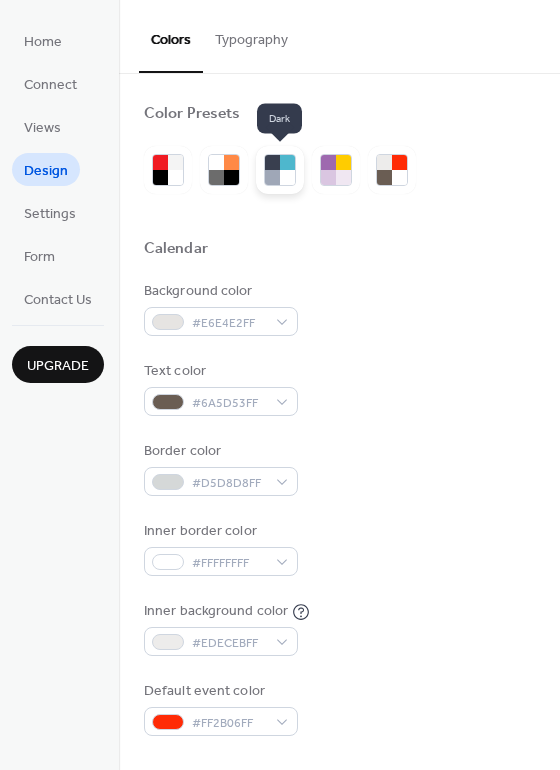 click at bounding box center [287, 177] 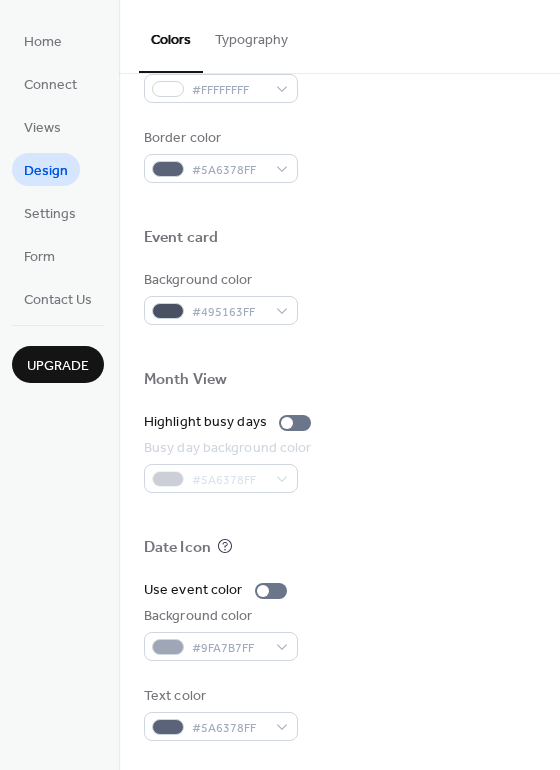 scroll, scrollTop: 856, scrollLeft: 0, axis: vertical 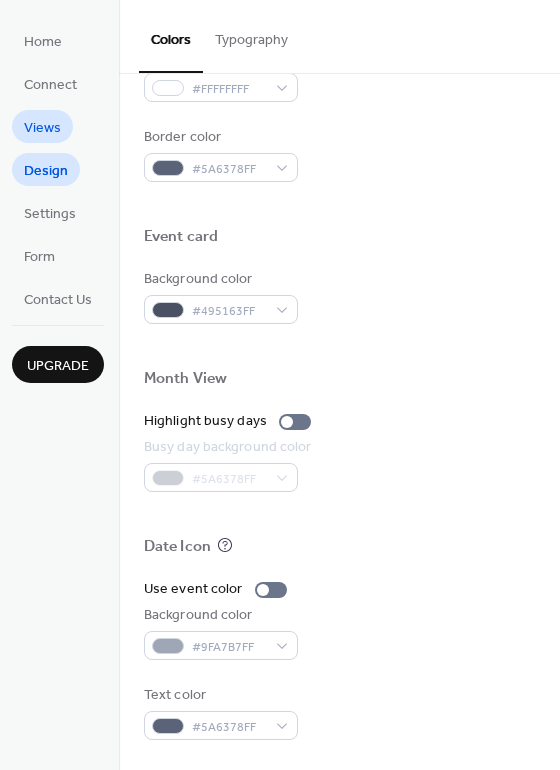 click on "Views" at bounding box center (42, 128) 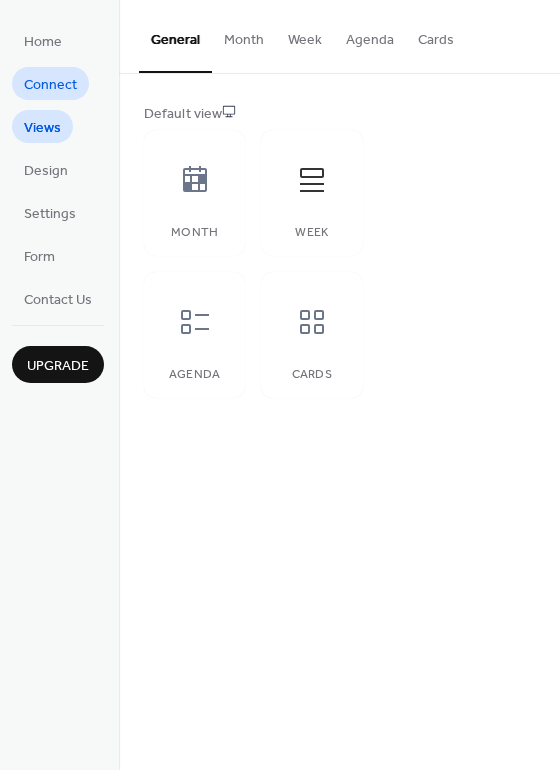 click on "Connect" at bounding box center (50, 85) 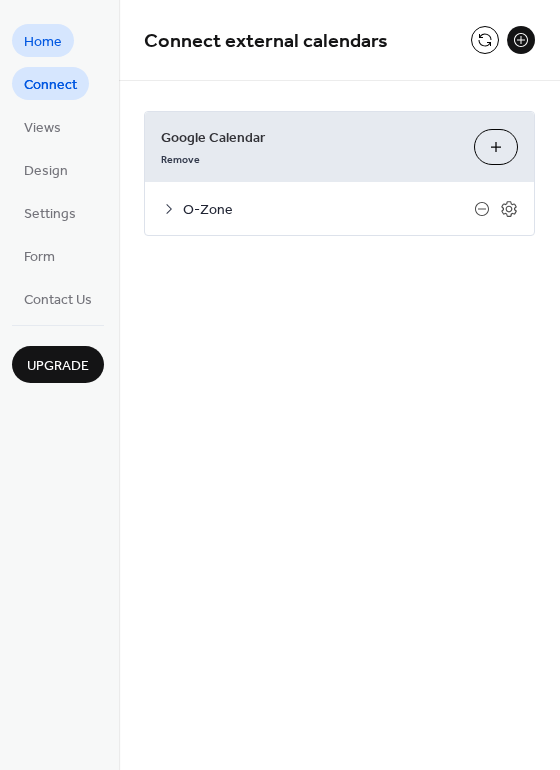 click on "Home" at bounding box center [43, 42] 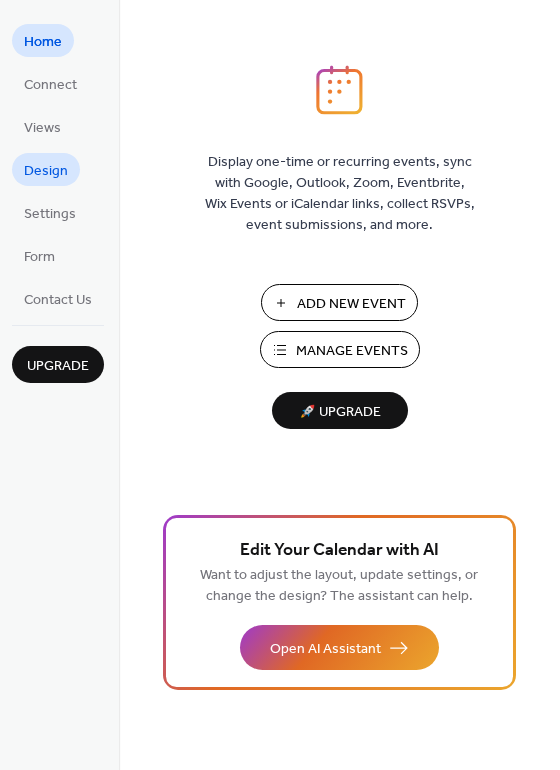 click on "Design" at bounding box center (46, 171) 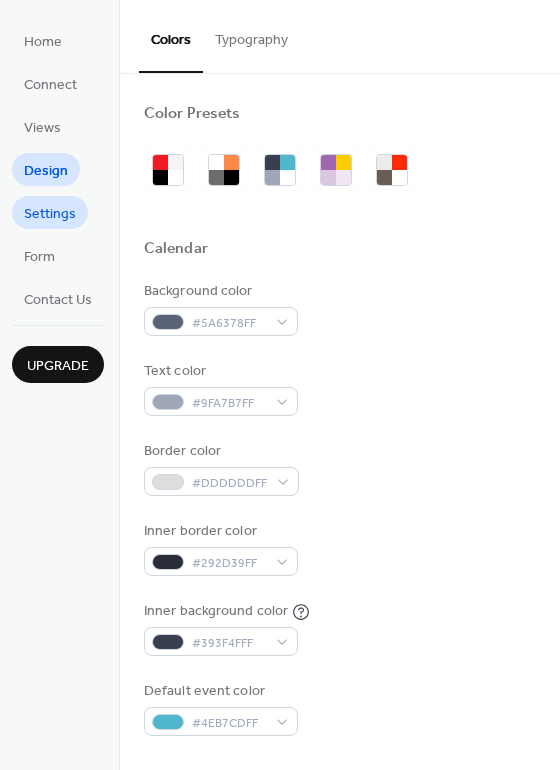 click on "Settings" at bounding box center [50, 214] 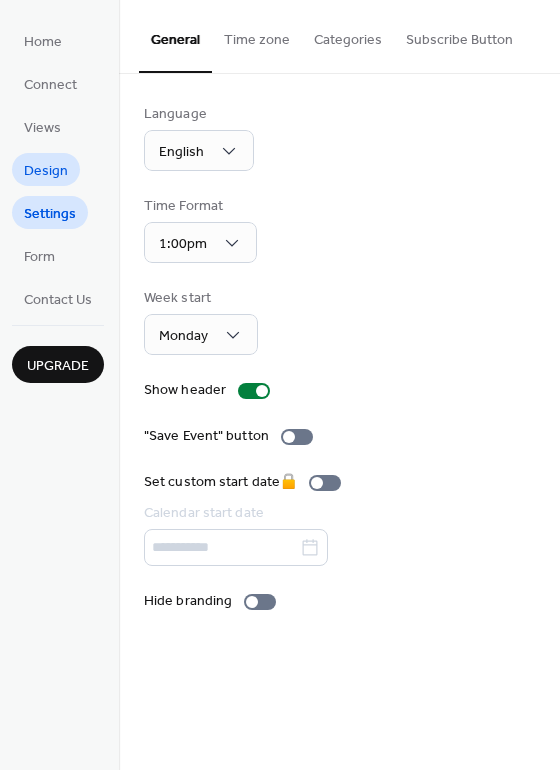 click on "Design" at bounding box center [46, 171] 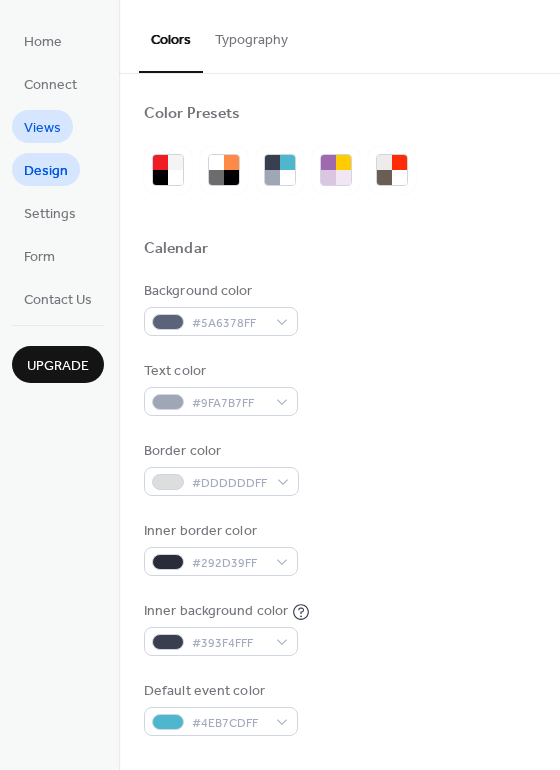 click on "Views" at bounding box center (42, 126) 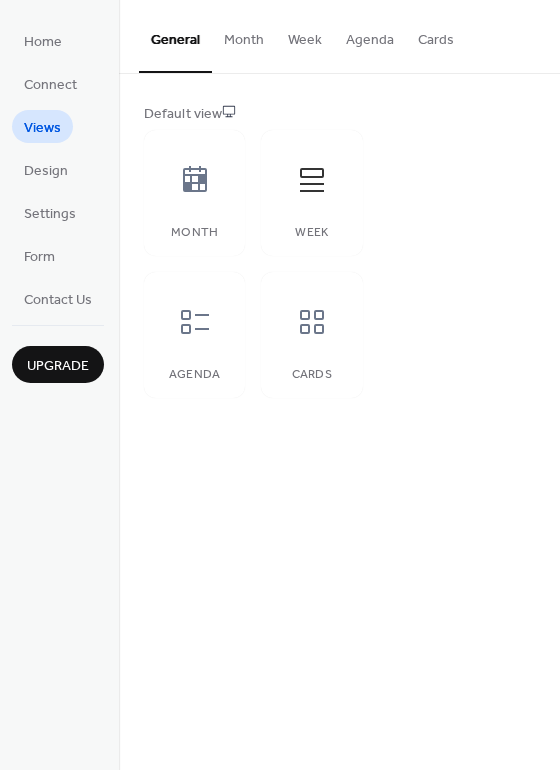 click on "Week" at bounding box center [305, 35] 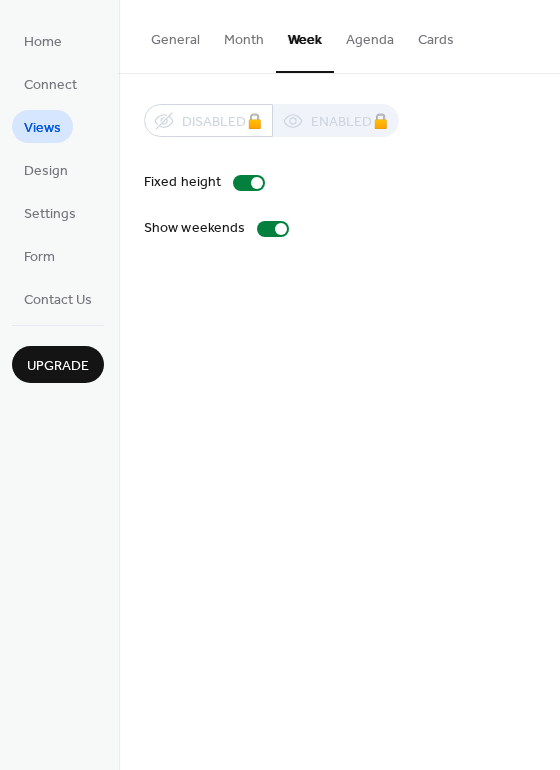 click on "General" at bounding box center (175, 35) 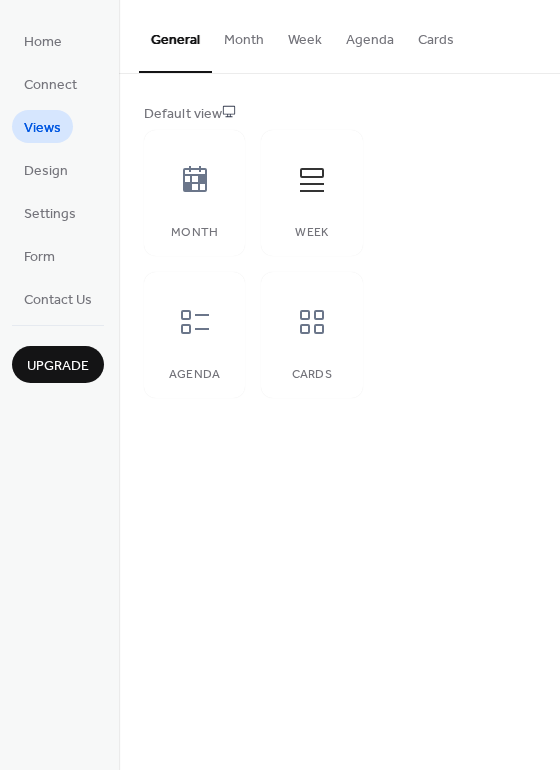 click on "Week" at bounding box center (305, 35) 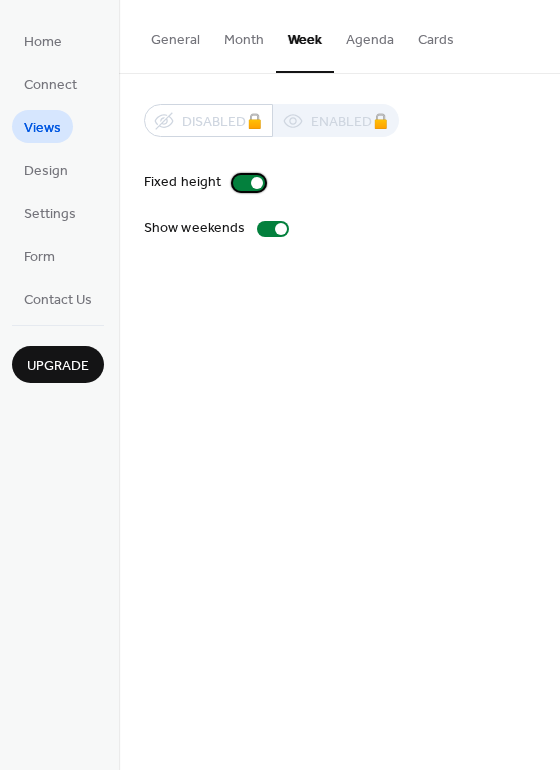 click at bounding box center [249, 183] 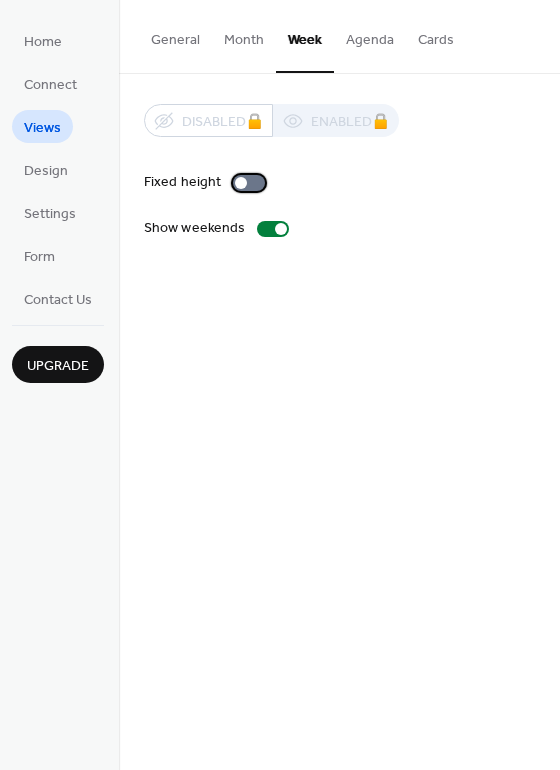 click at bounding box center [241, 183] 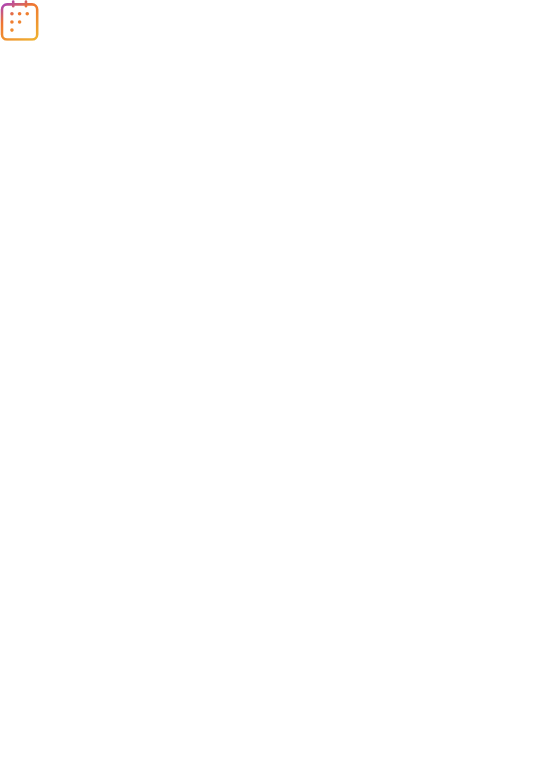 scroll, scrollTop: 0, scrollLeft: 0, axis: both 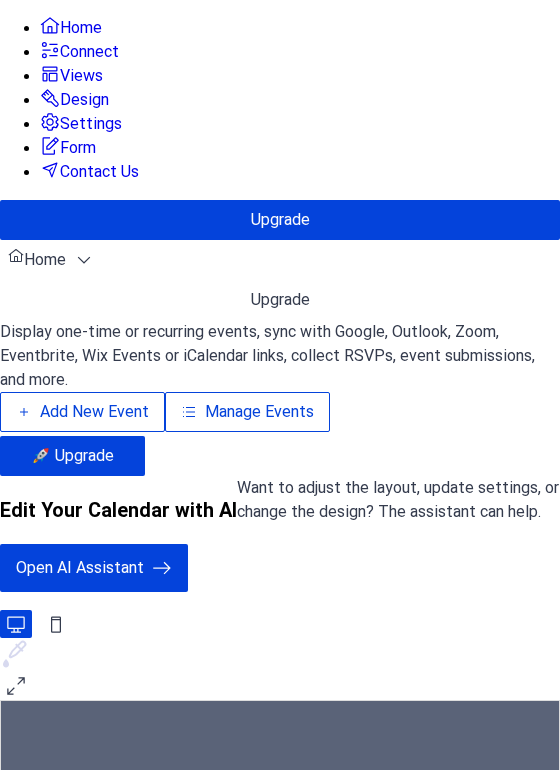 click on "Connect" at bounding box center (89, 52) 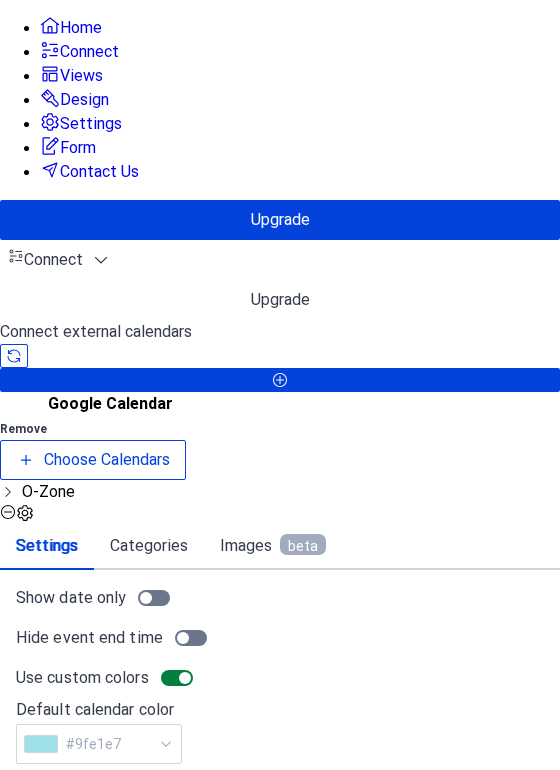 click on "Views" at bounding box center [81, 76] 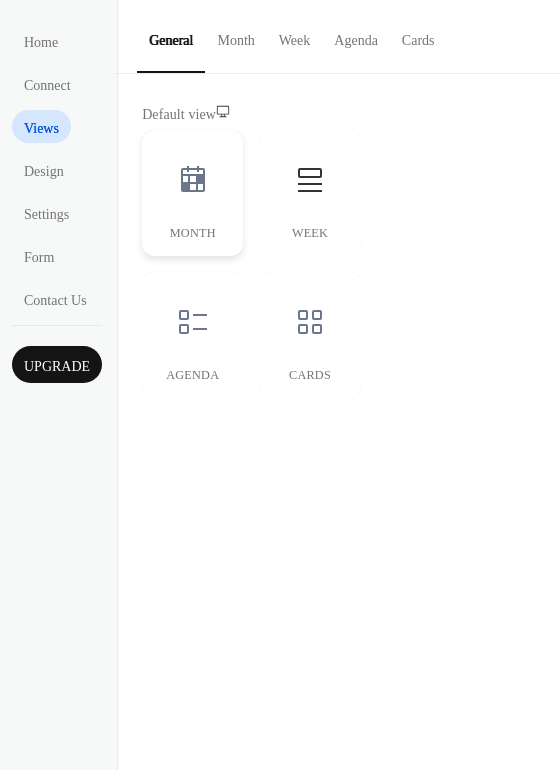 click 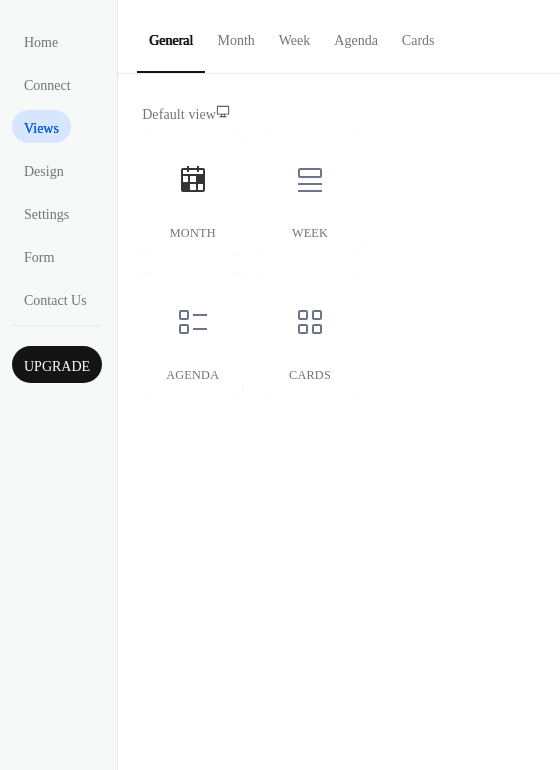 click on "Agenda" at bounding box center [356, 35] 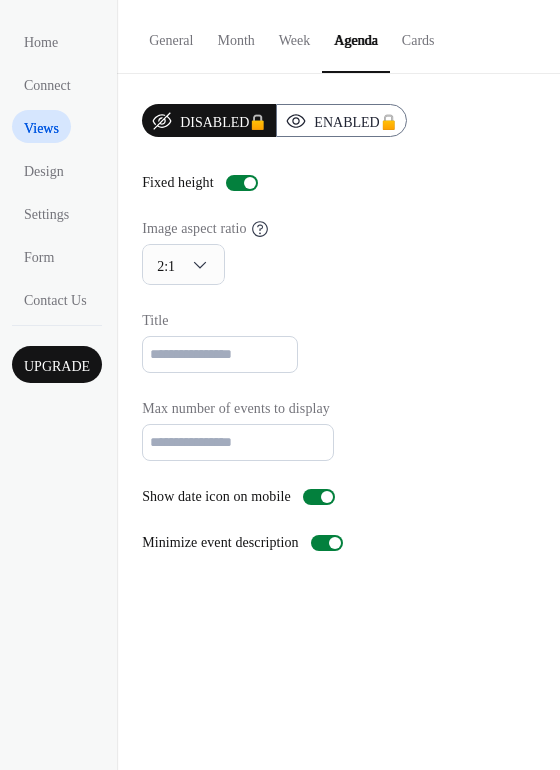 click on "Week" at bounding box center [295, 35] 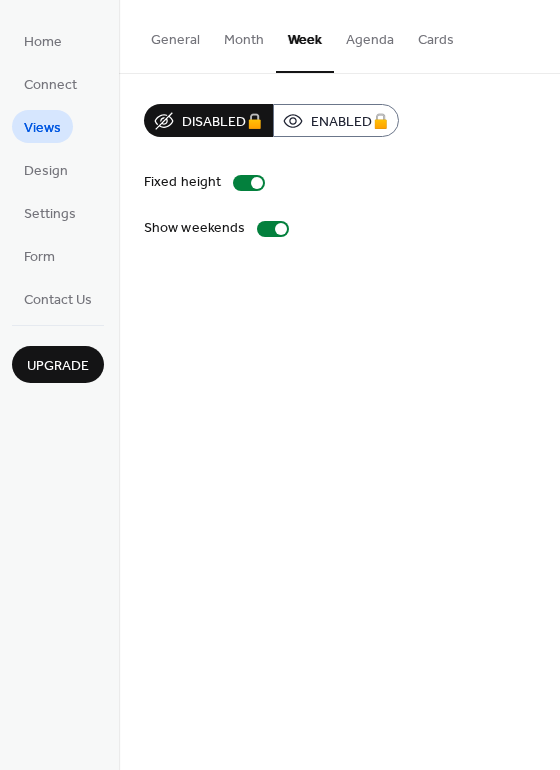 click on "Month" at bounding box center (244, 35) 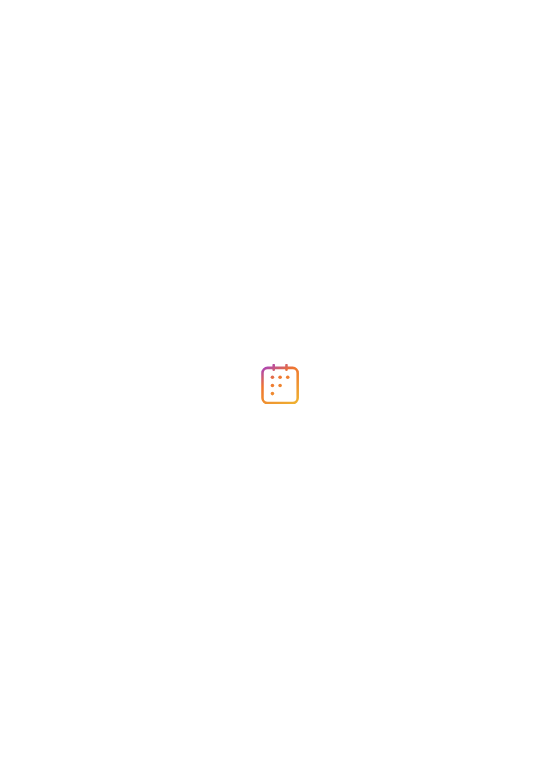 scroll, scrollTop: 0, scrollLeft: 0, axis: both 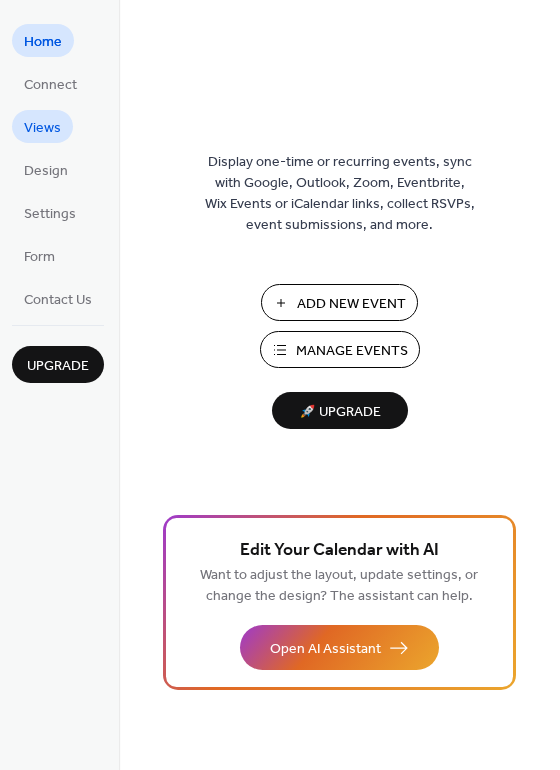 click on "Views" at bounding box center [42, 128] 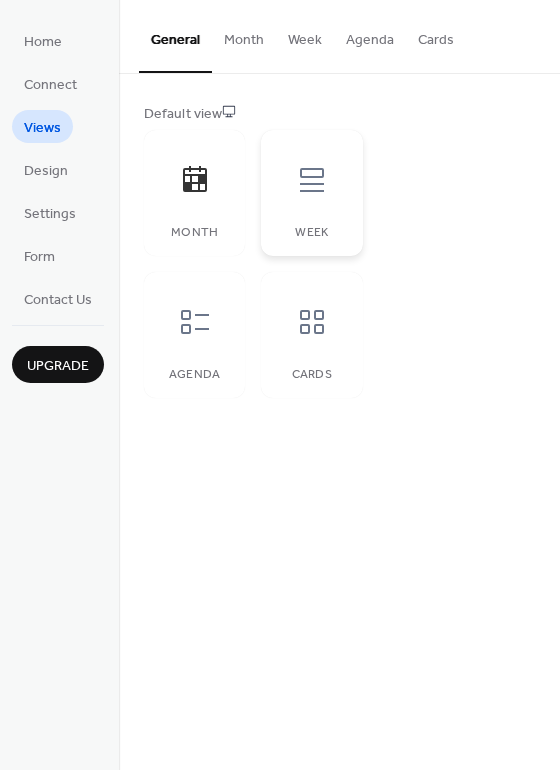 click 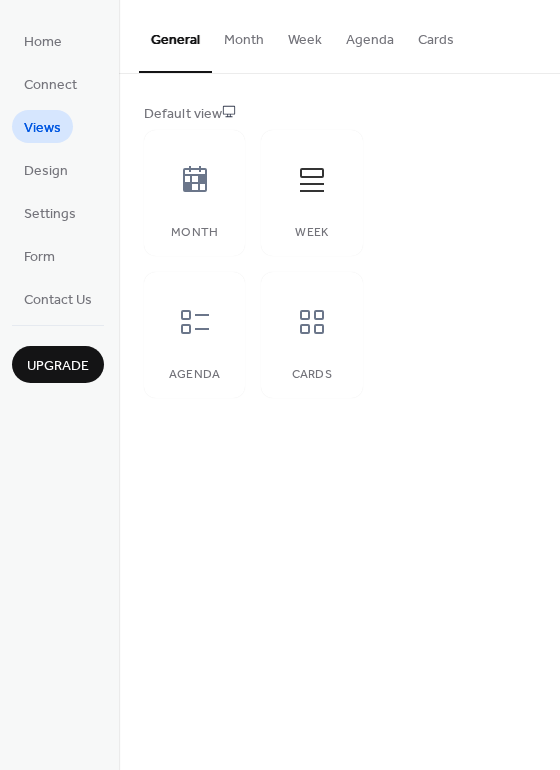 click on "Week" at bounding box center (305, 35) 